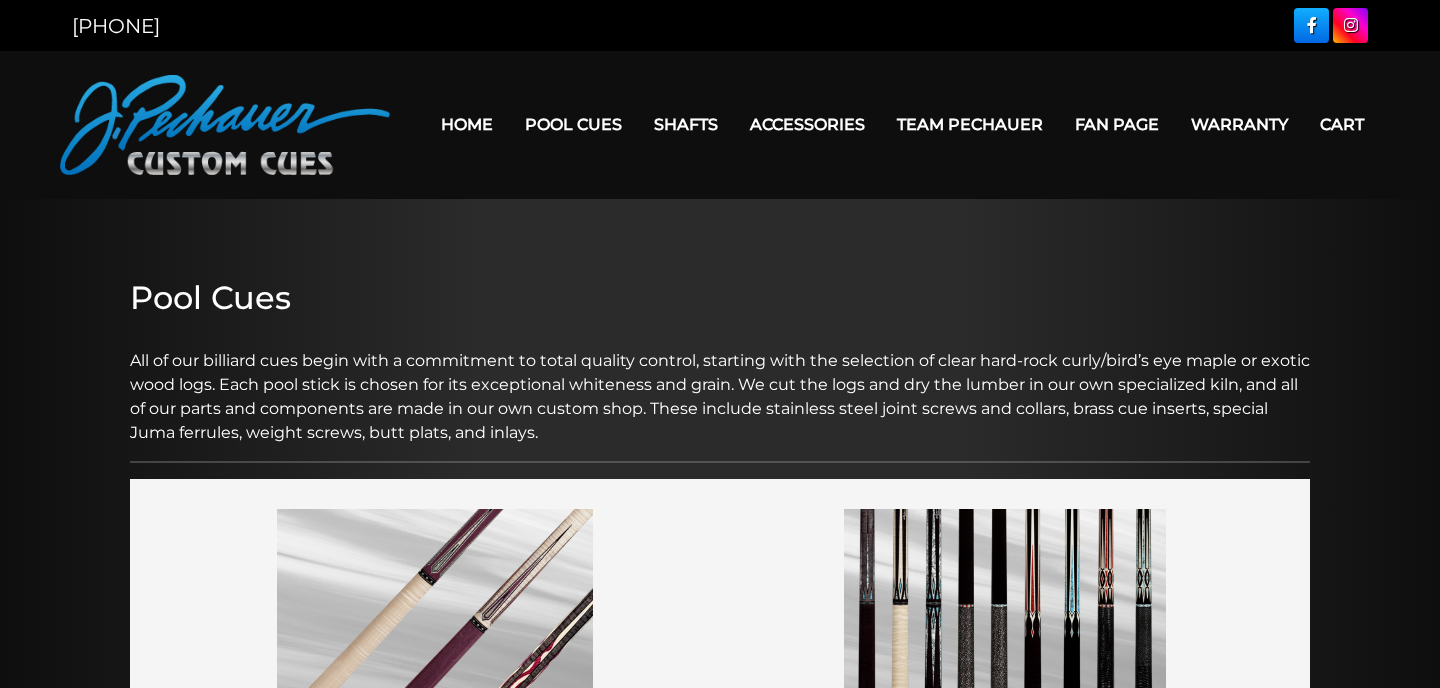 scroll, scrollTop: 0, scrollLeft: 0, axis: both 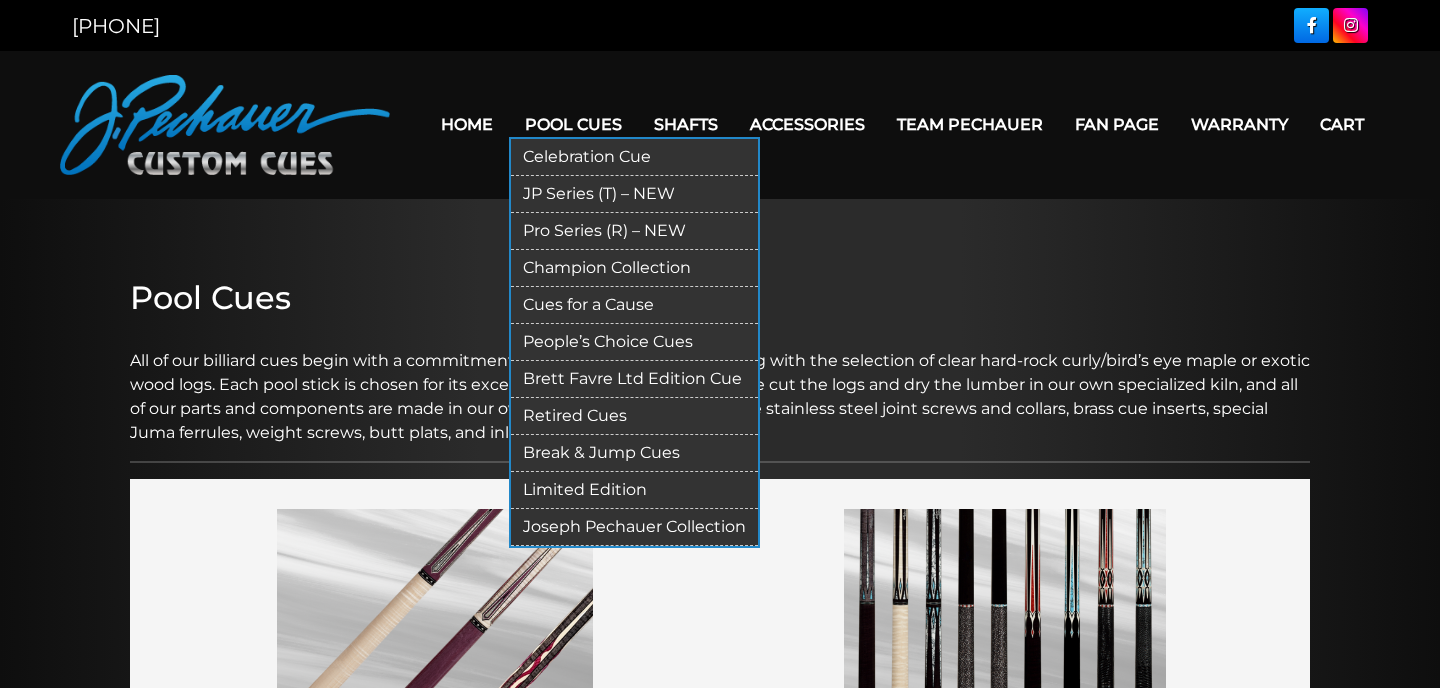 click on "Pool Cues" at bounding box center [573, 124] 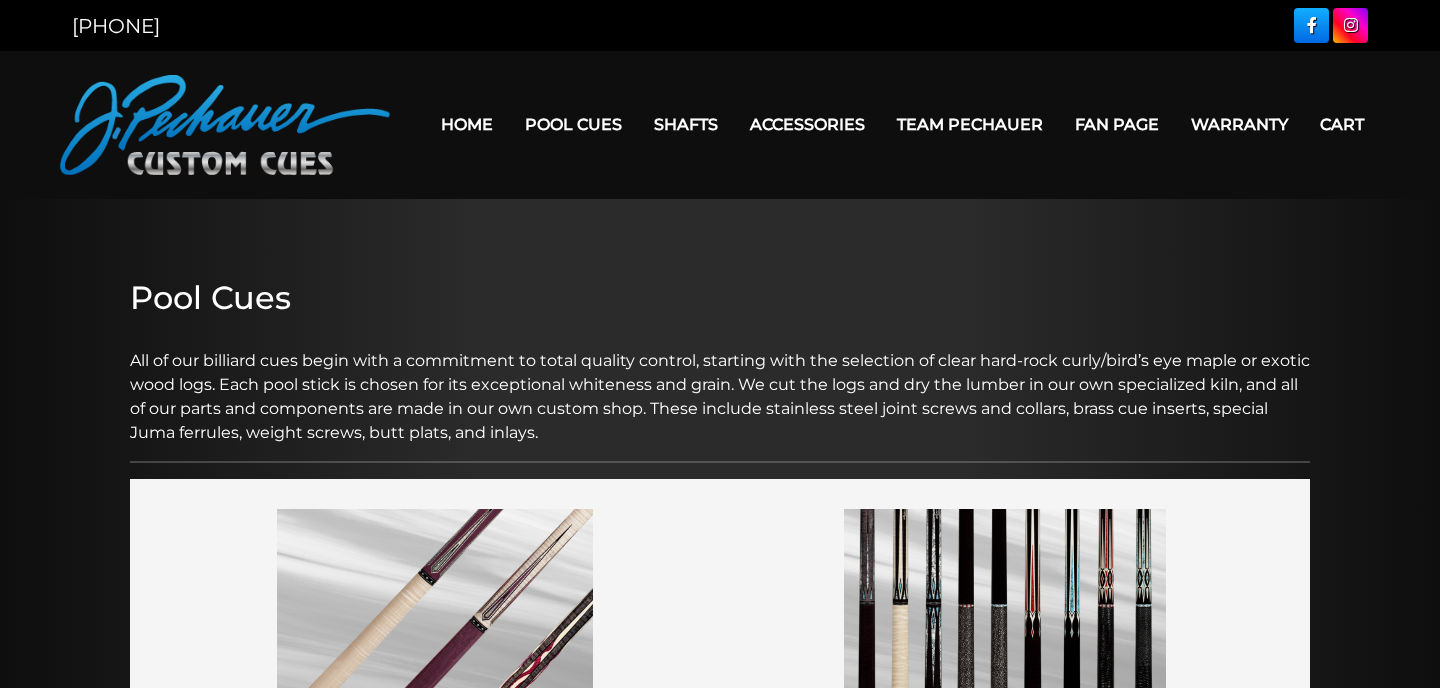 scroll, scrollTop: 0, scrollLeft: 0, axis: both 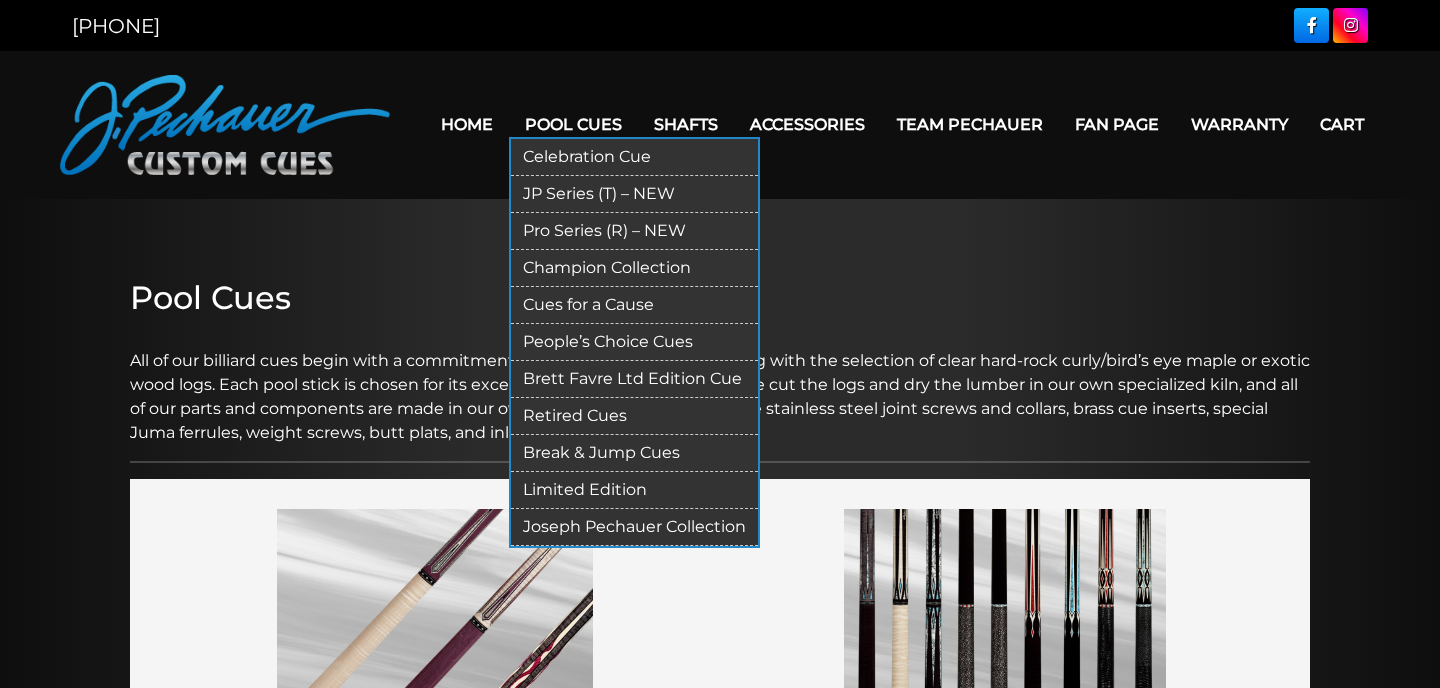 click on "JP Series (T) – NEW" at bounding box center (634, 194) 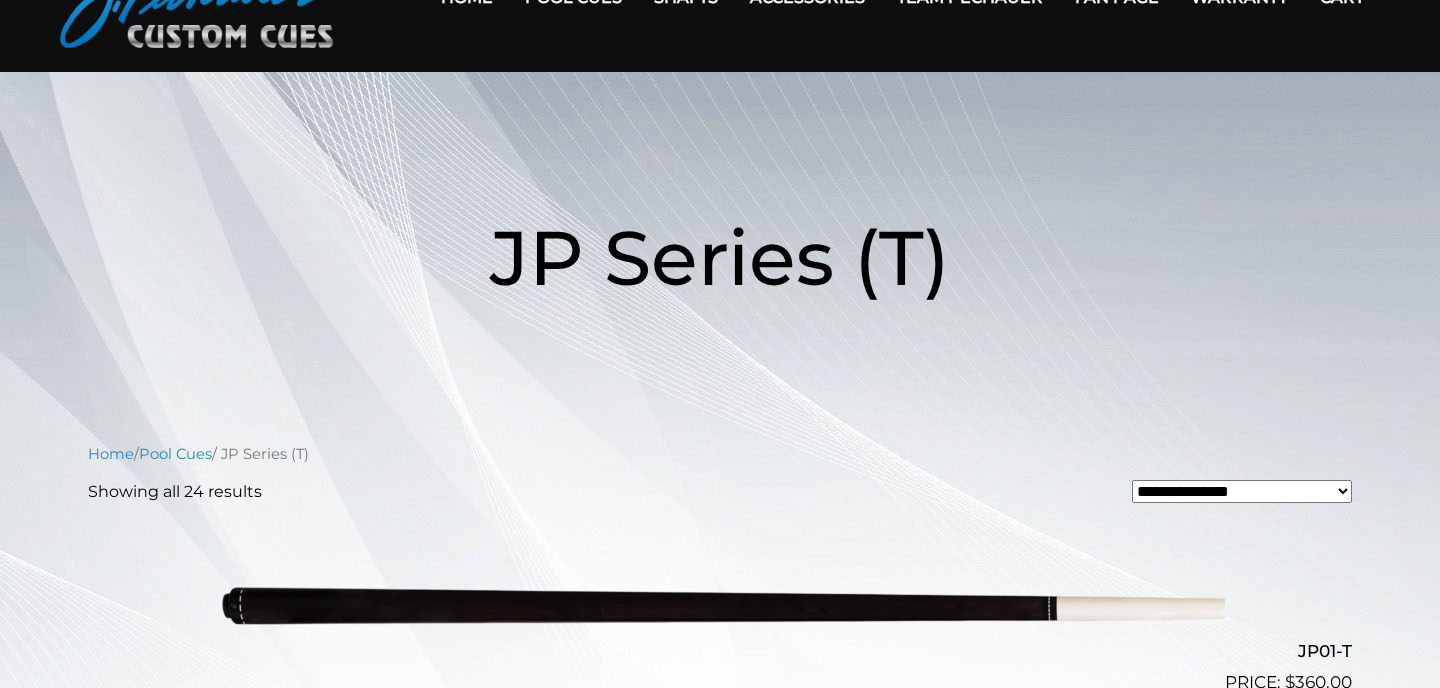 scroll, scrollTop: 0, scrollLeft: 0, axis: both 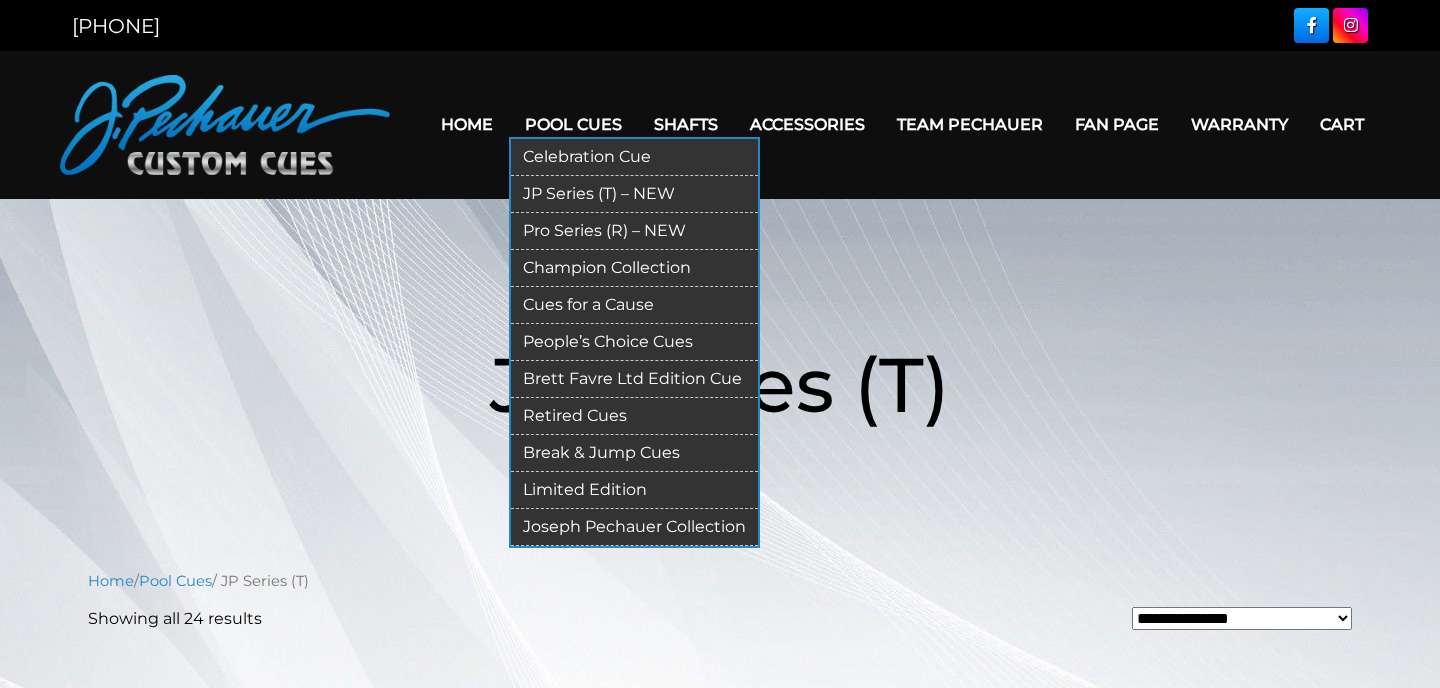click on "Pro Series (R) – NEW" at bounding box center [634, 231] 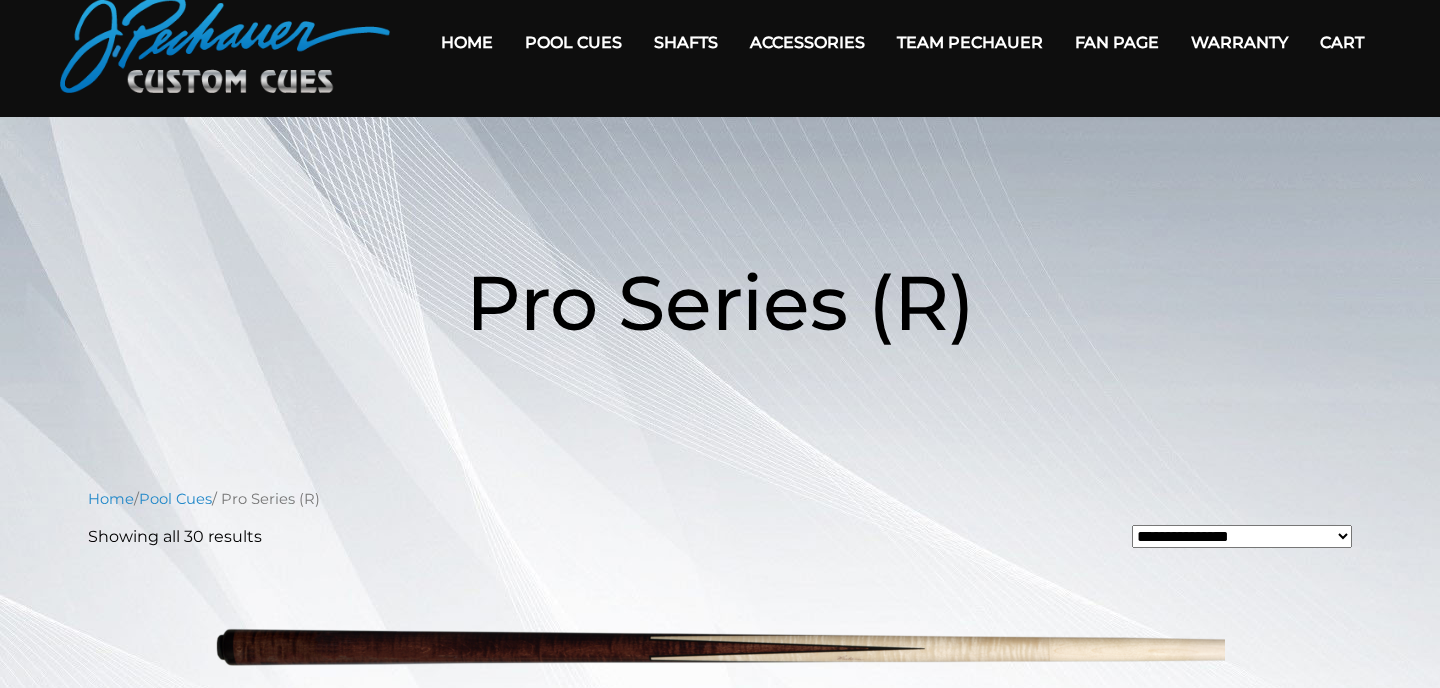scroll, scrollTop: 0, scrollLeft: 0, axis: both 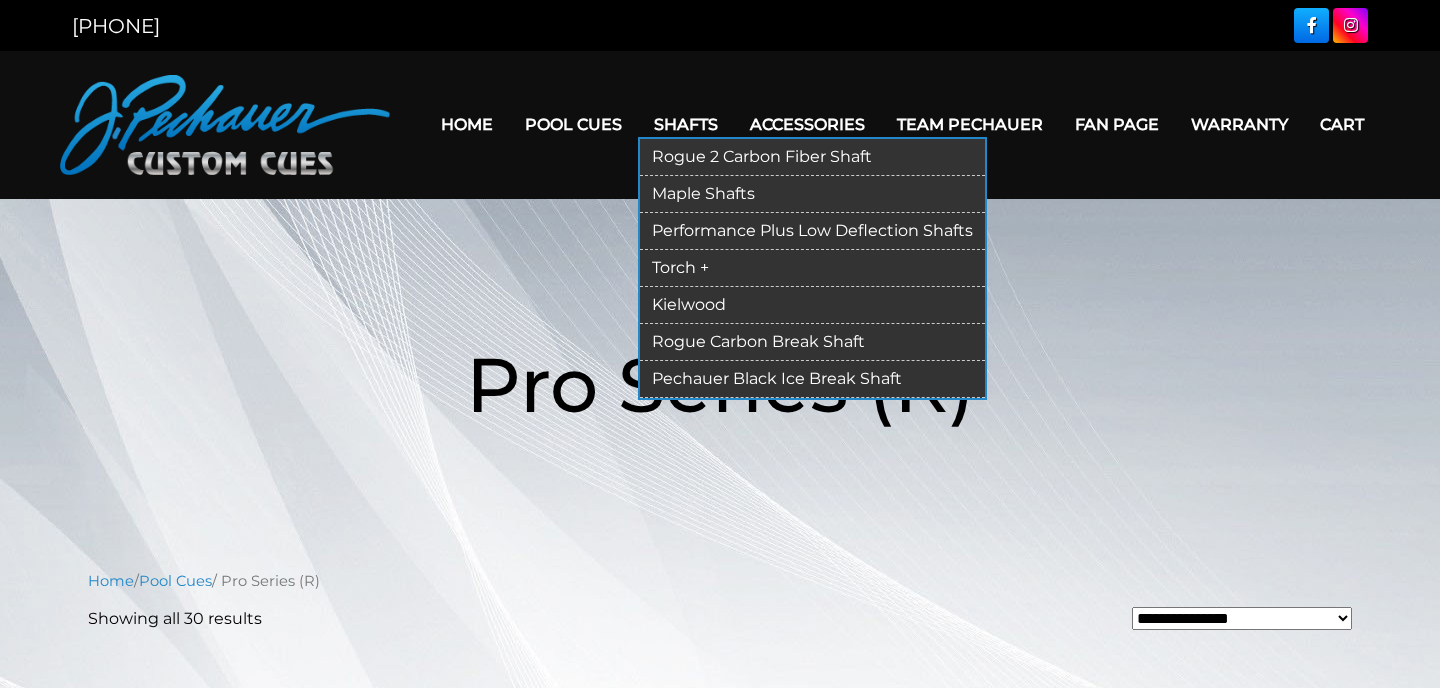 click on "Maple Shafts" at bounding box center [812, 194] 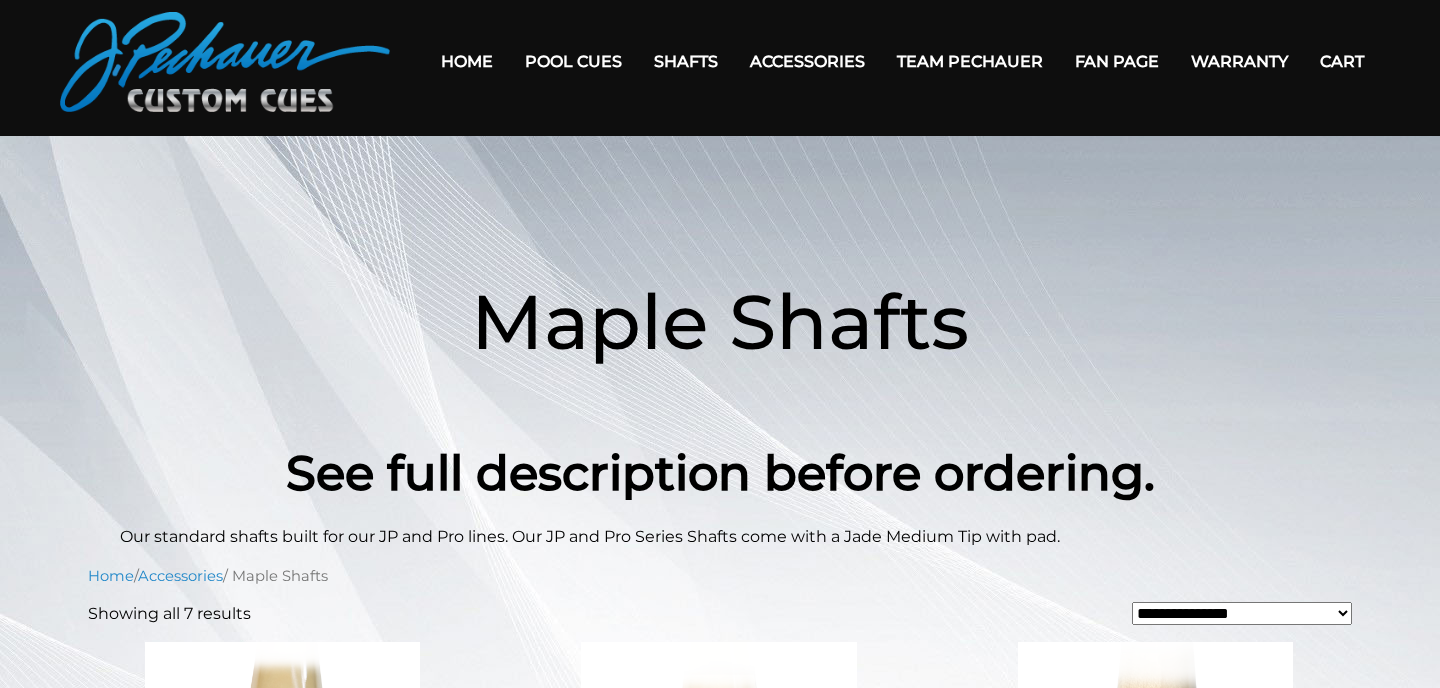 scroll, scrollTop: 0, scrollLeft: 0, axis: both 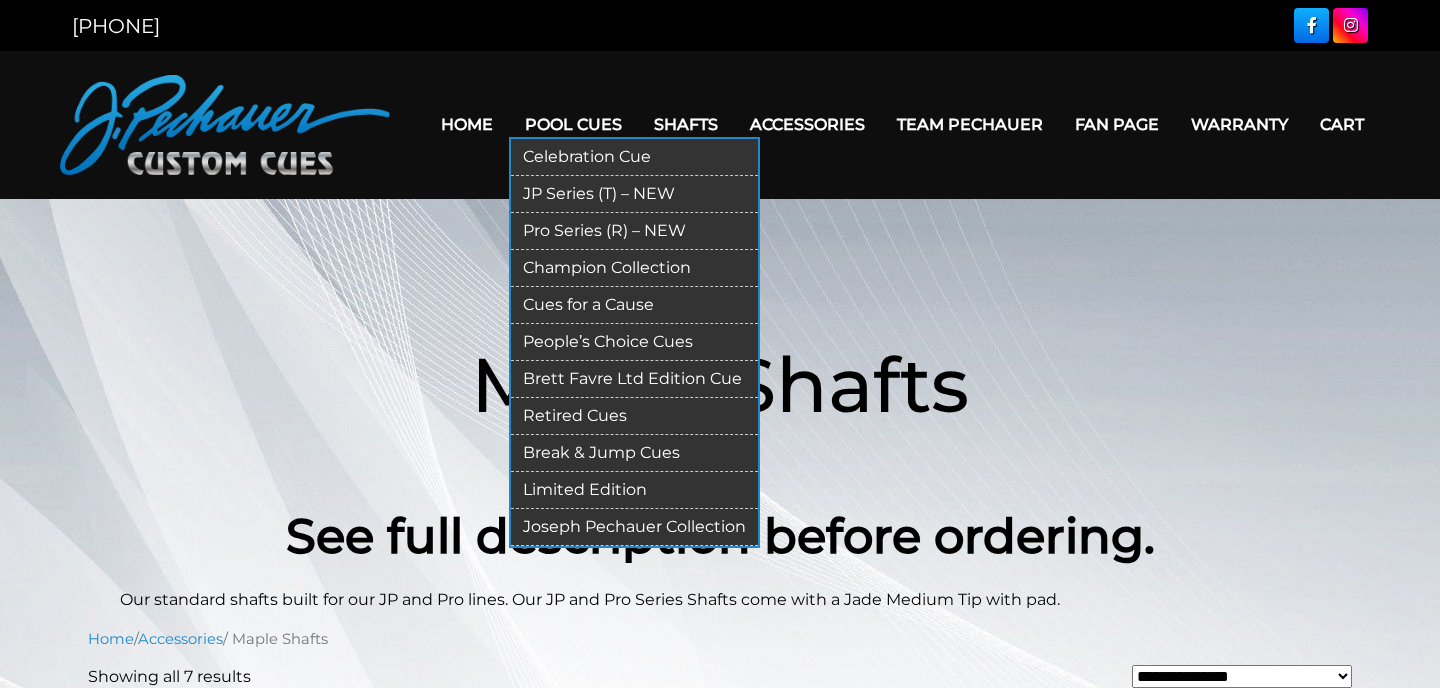 click on "Champion Collection" at bounding box center (634, 268) 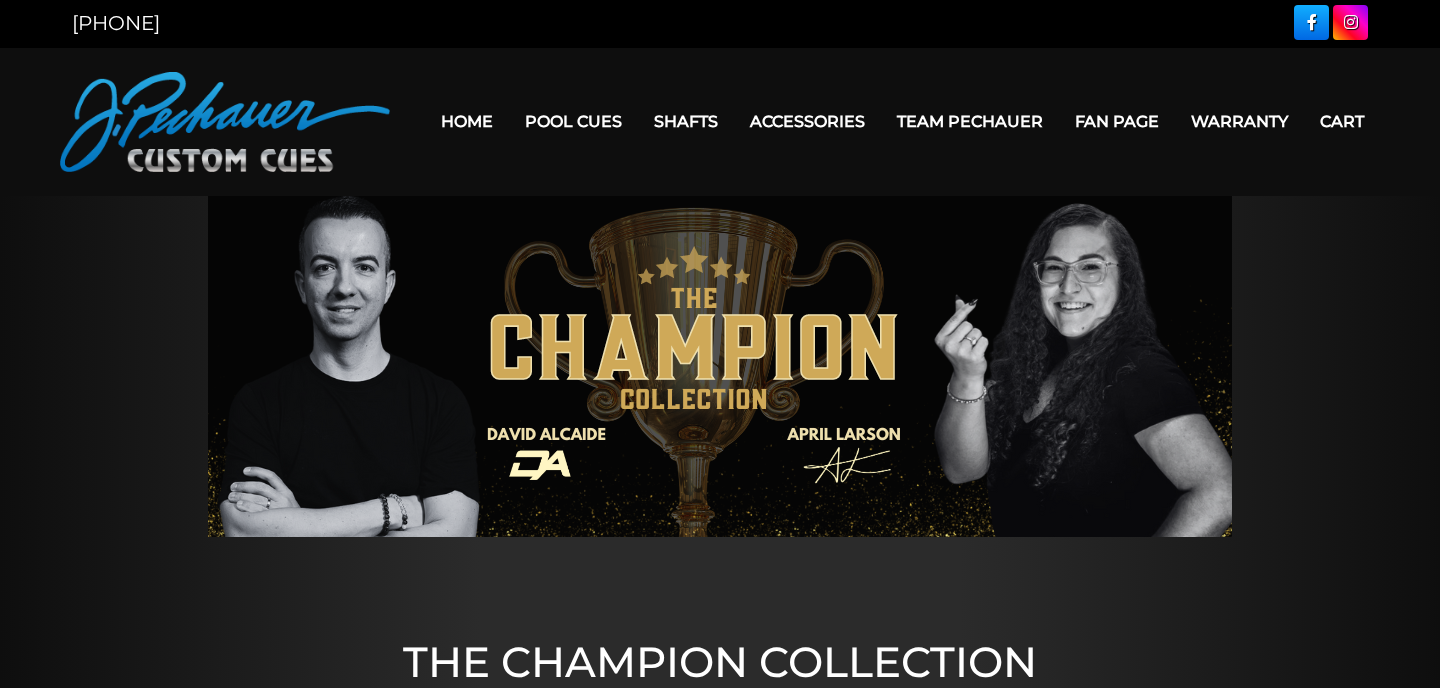 scroll, scrollTop: 0, scrollLeft: 0, axis: both 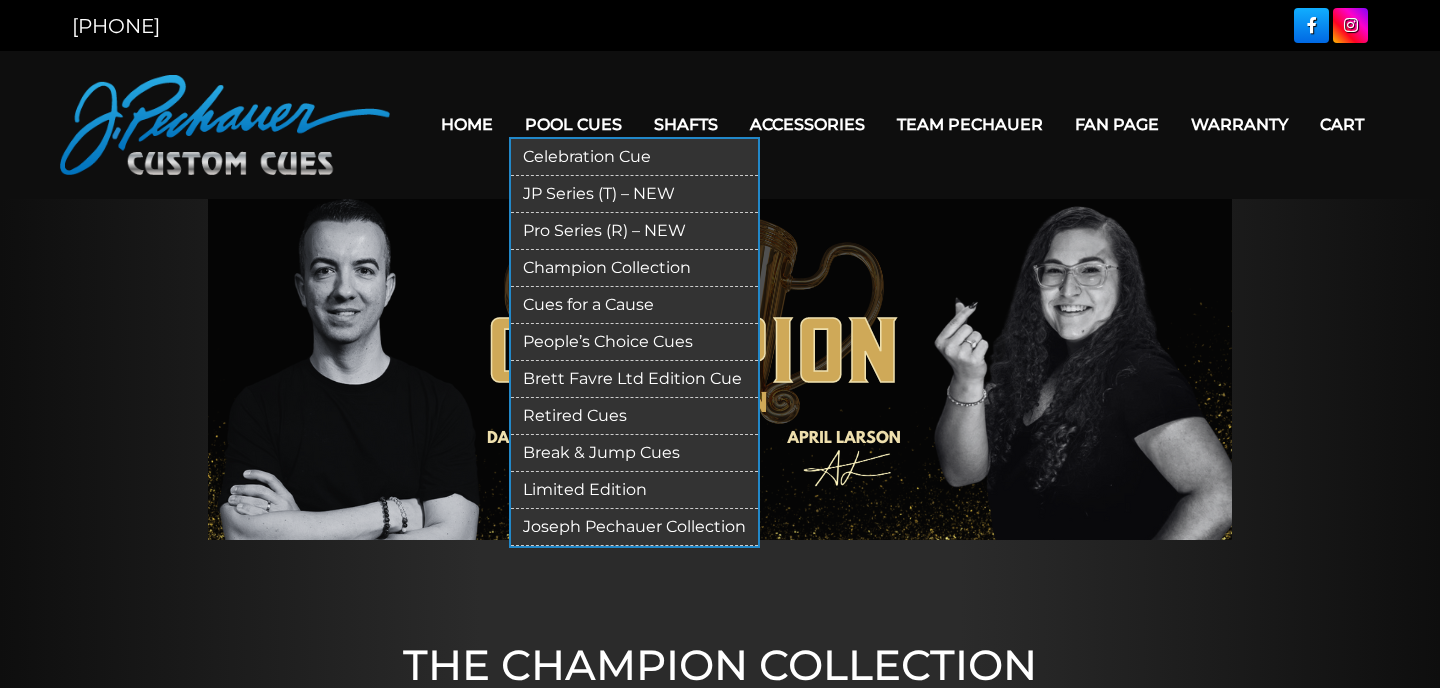 click on "Break & Jump Cues" at bounding box center (634, 453) 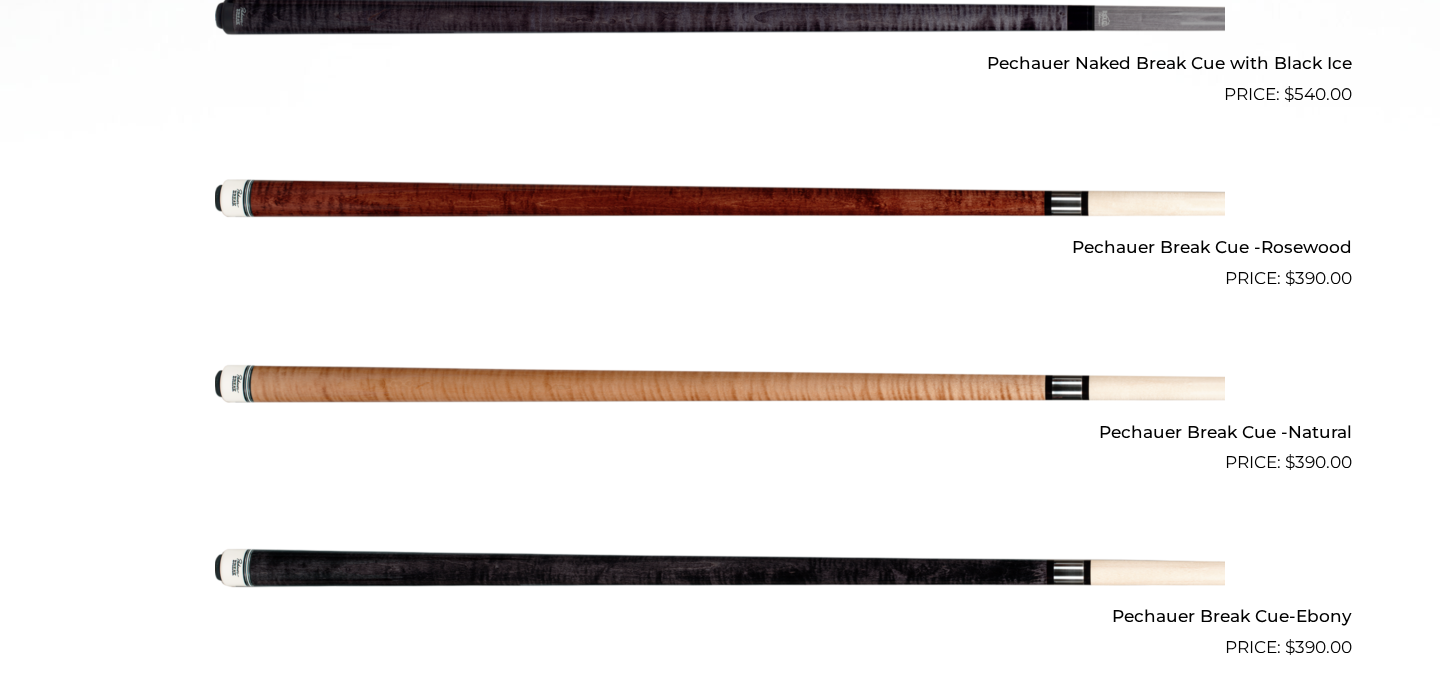 scroll, scrollTop: 1002, scrollLeft: 0, axis: vertical 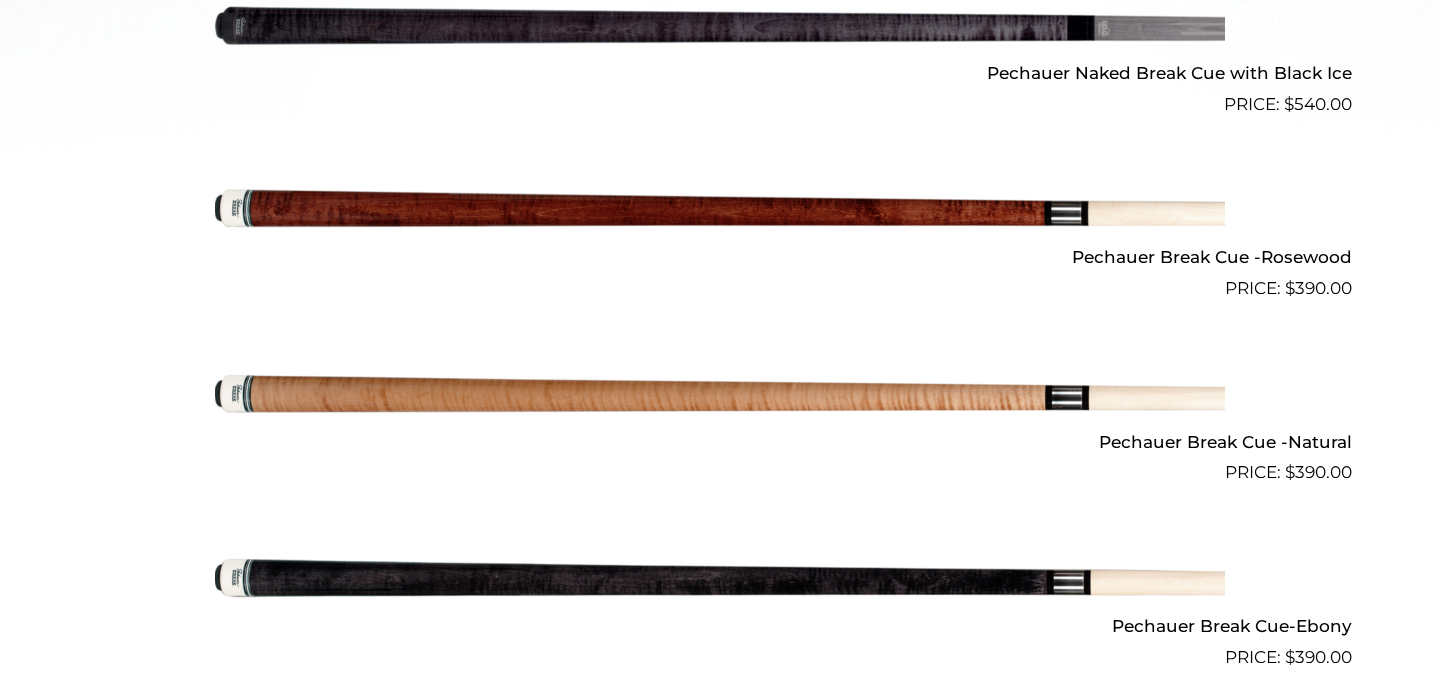 click at bounding box center [720, 210] 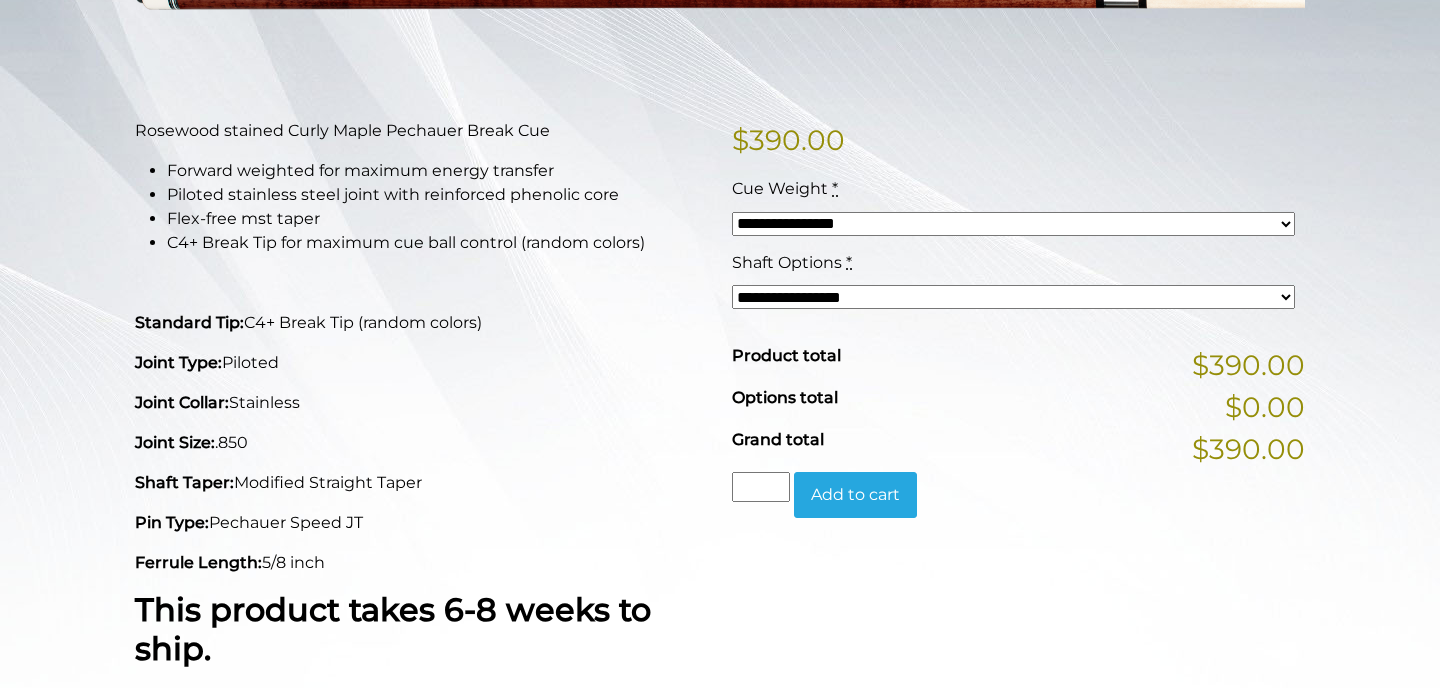 scroll, scrollTop: 414, scrollLeft: 0, axis: vertical 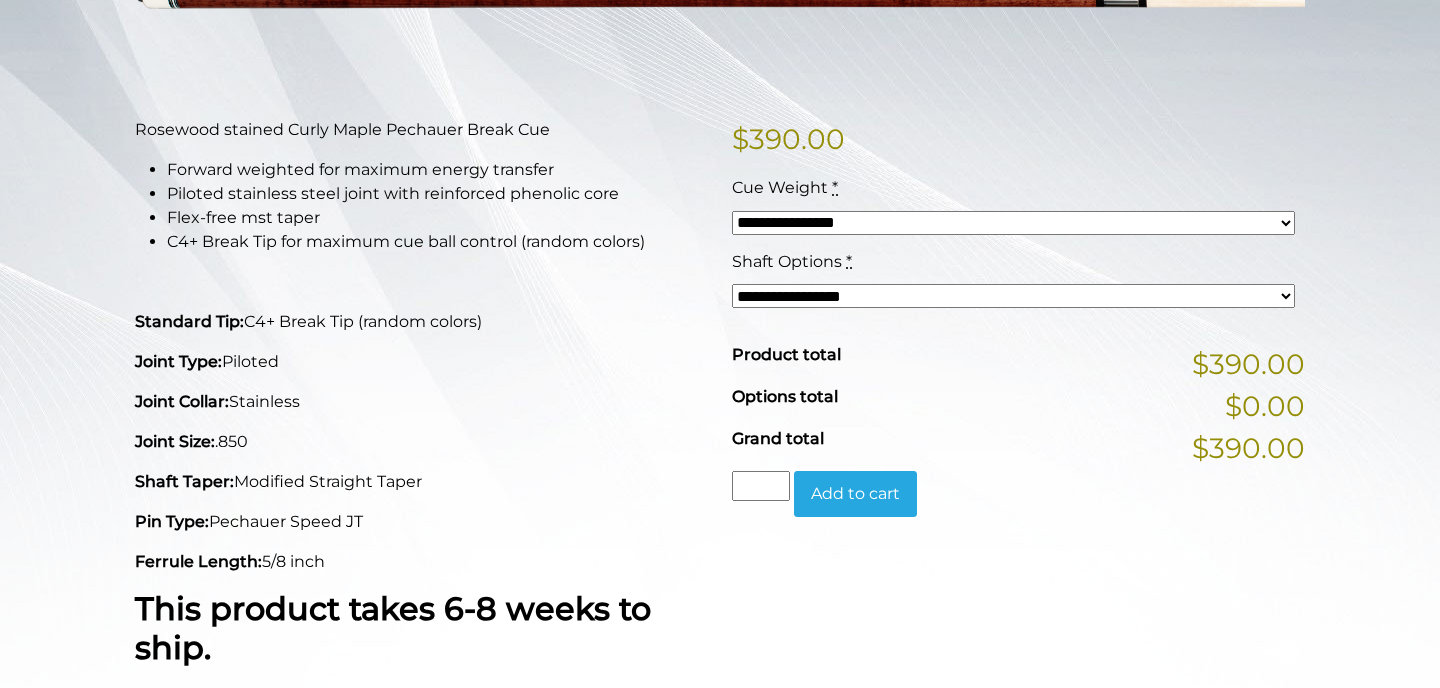 click on "**********" at bounding box center [1013, 296] 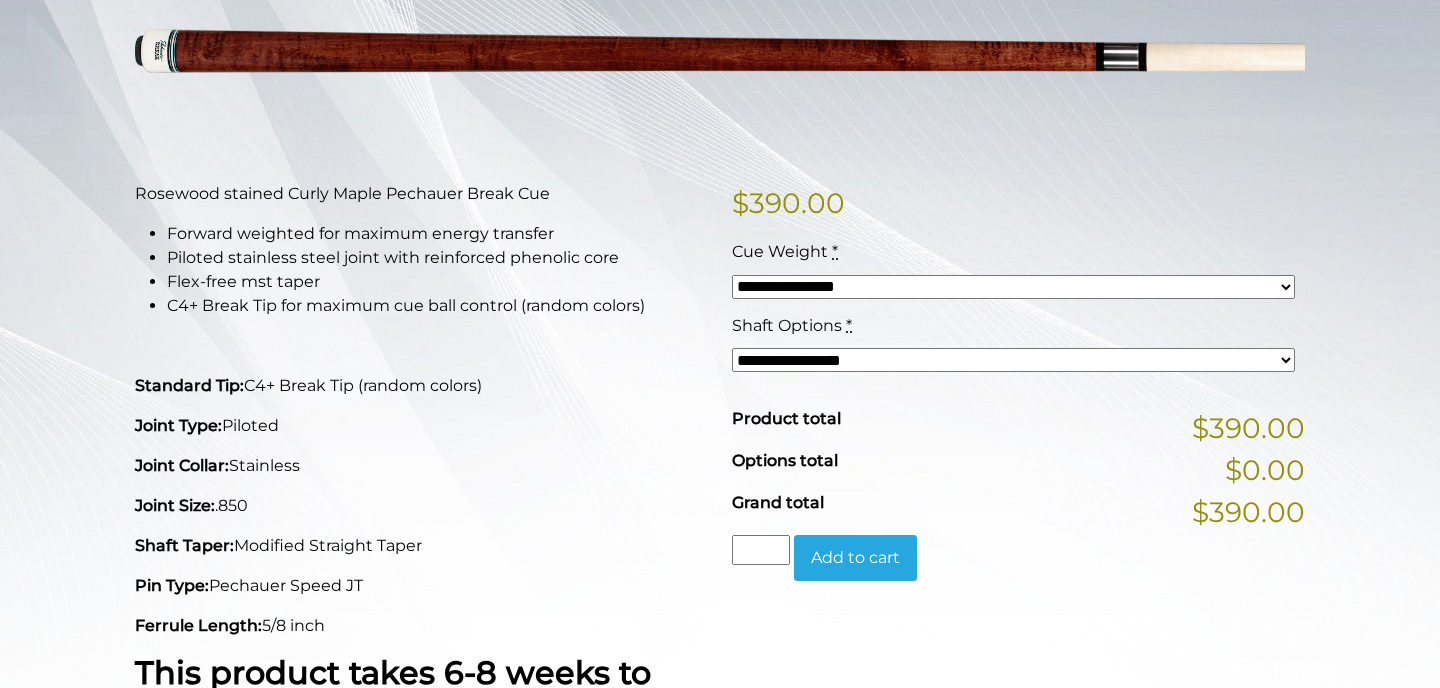 scroll, scrollTop: 351, scrollLeft: 0, axis: vertical 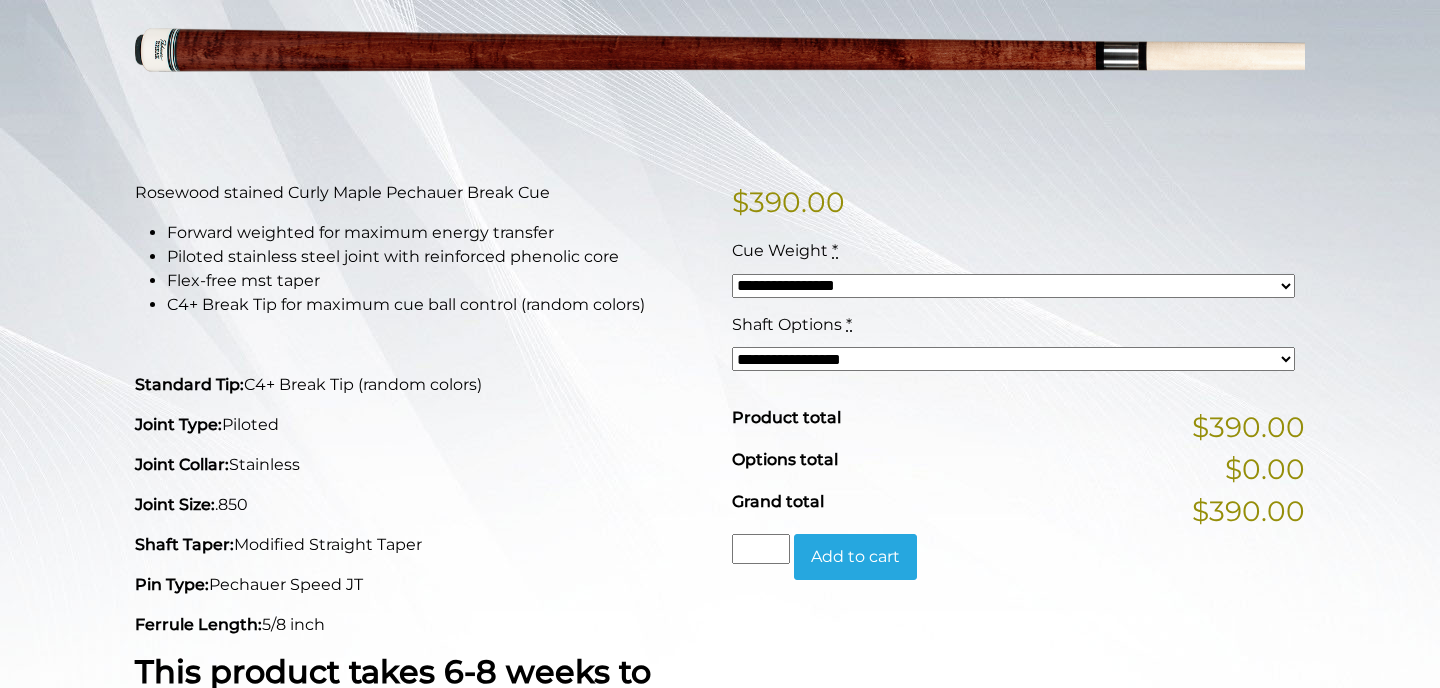 click on "**********" at bounding box center [1013, 359] 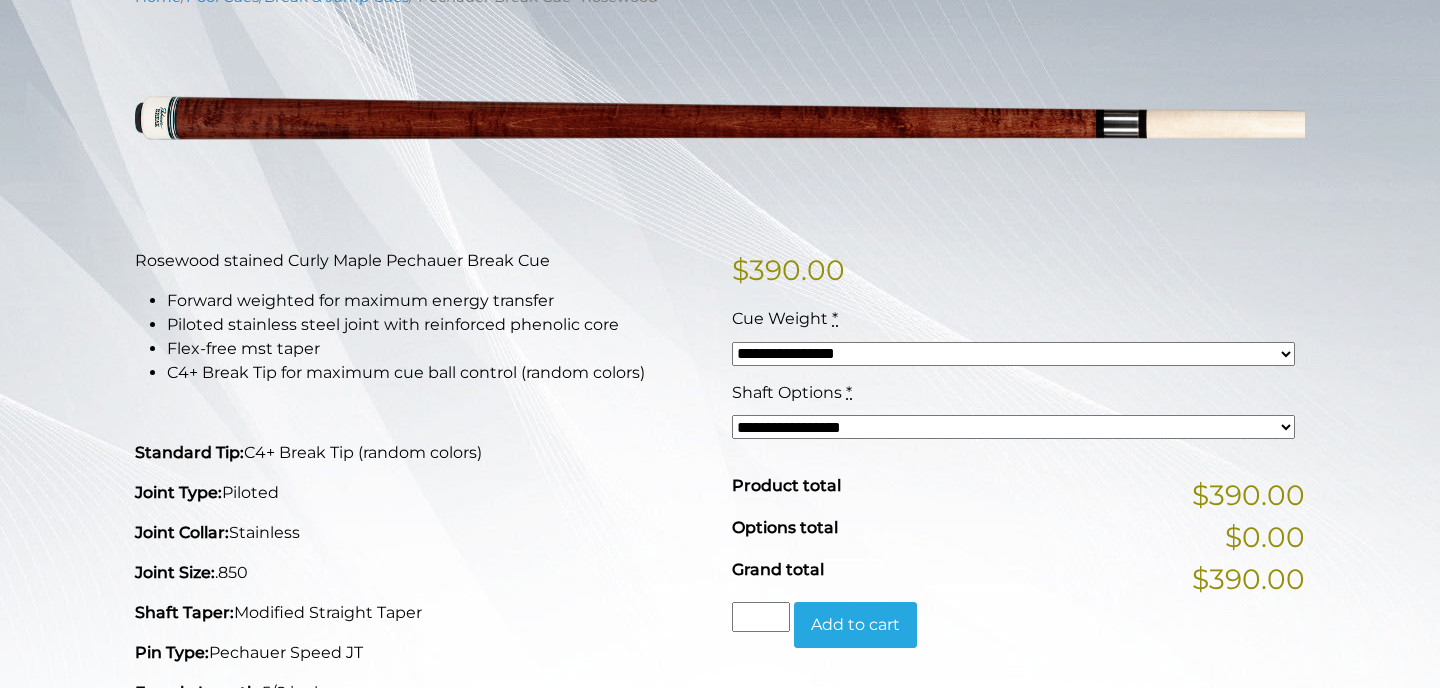 scroll, scrollTop: 277, scrollLeft: 0, axis: vertical 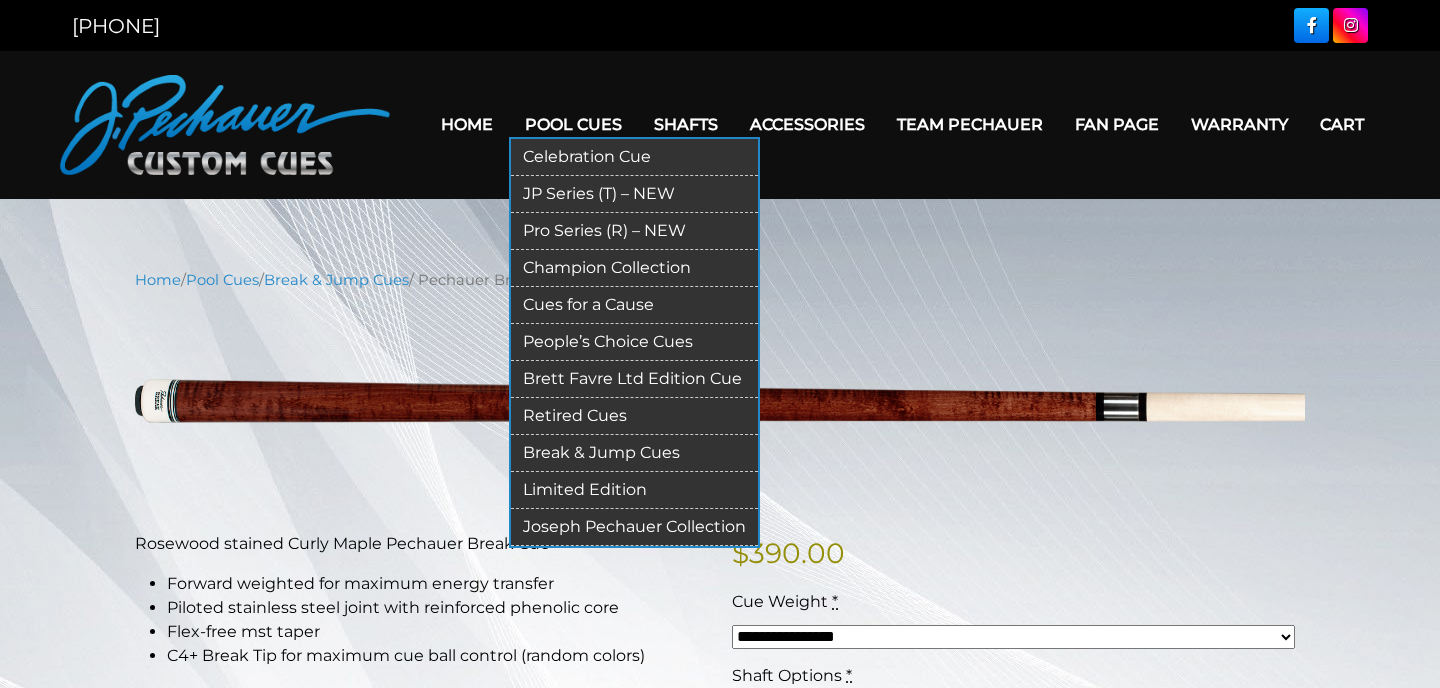 click on "Cues for a Cause" at bounding box center [634, 305] 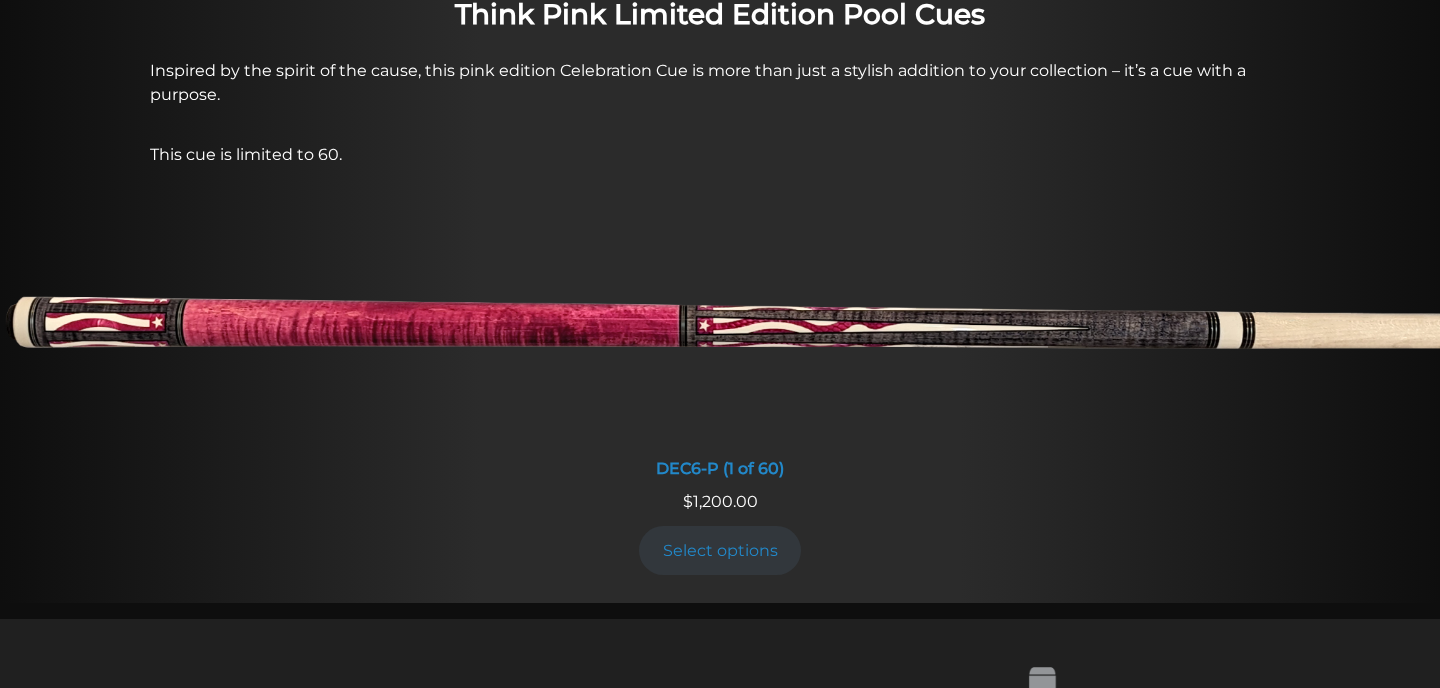 scroll, scrollTop: 1551, scrollLeft: 0, axis: vertical 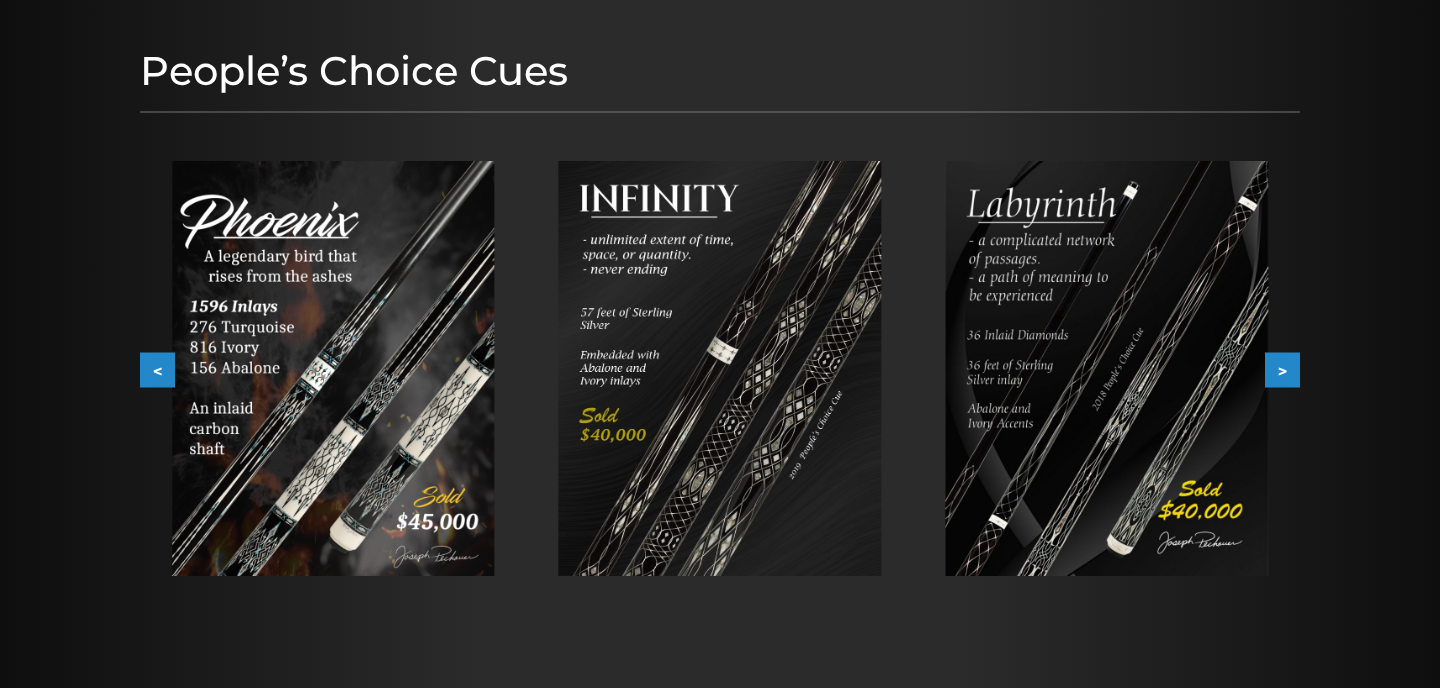 click on ">" at bounding box center (1282, 370) 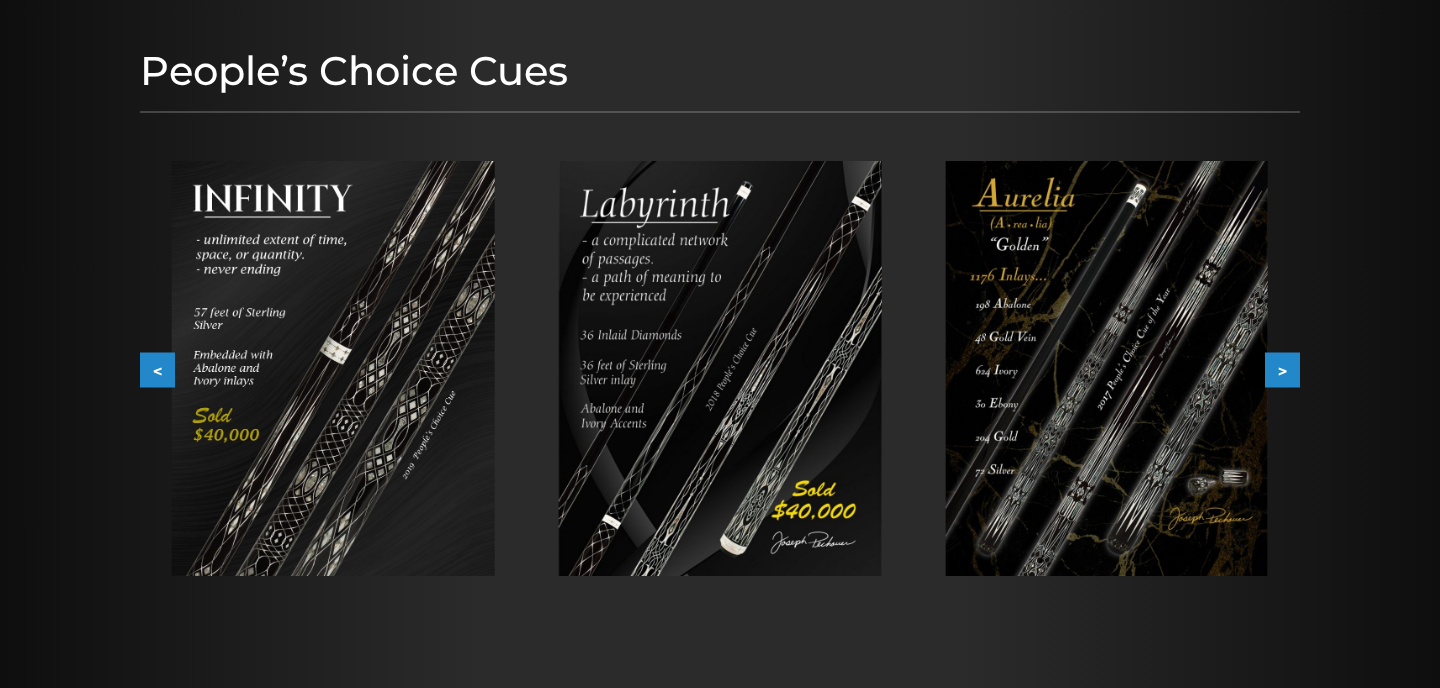 click on ">" at bounding box center (1282, 370) 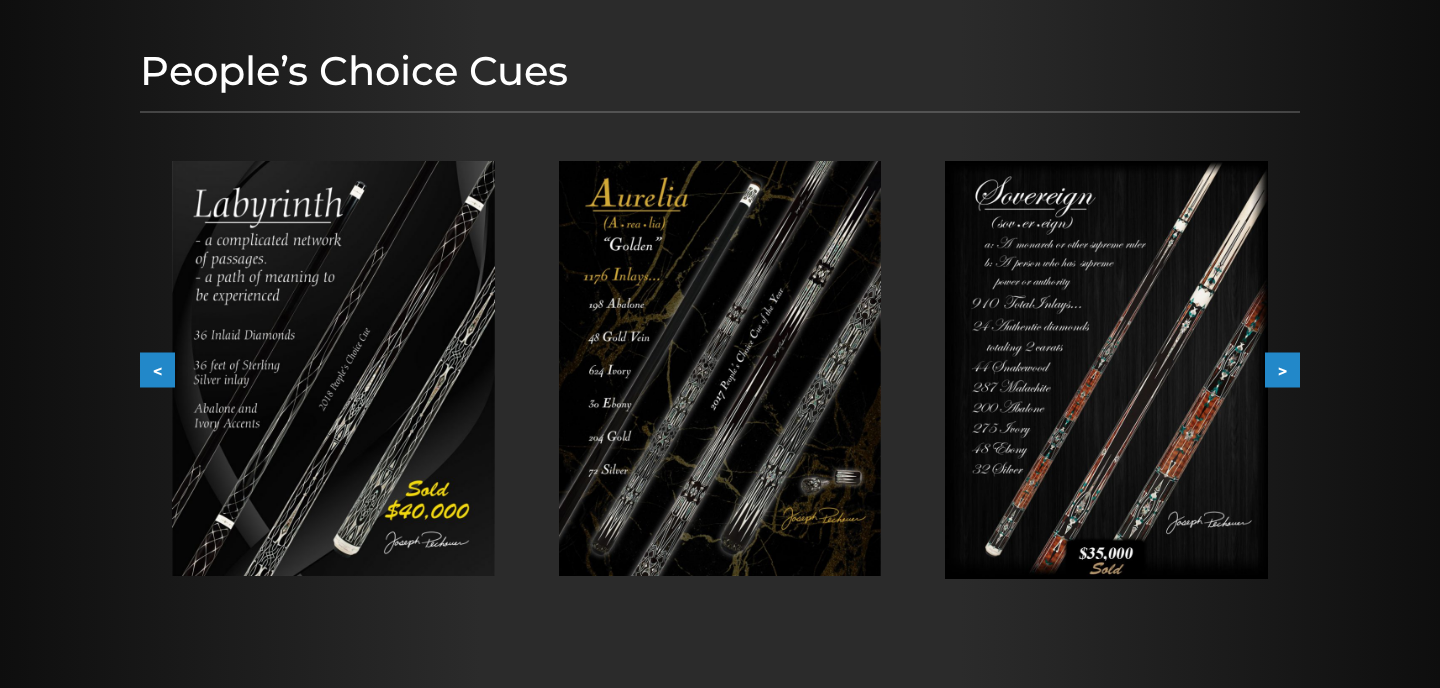 click at bounding box center (720, 368) 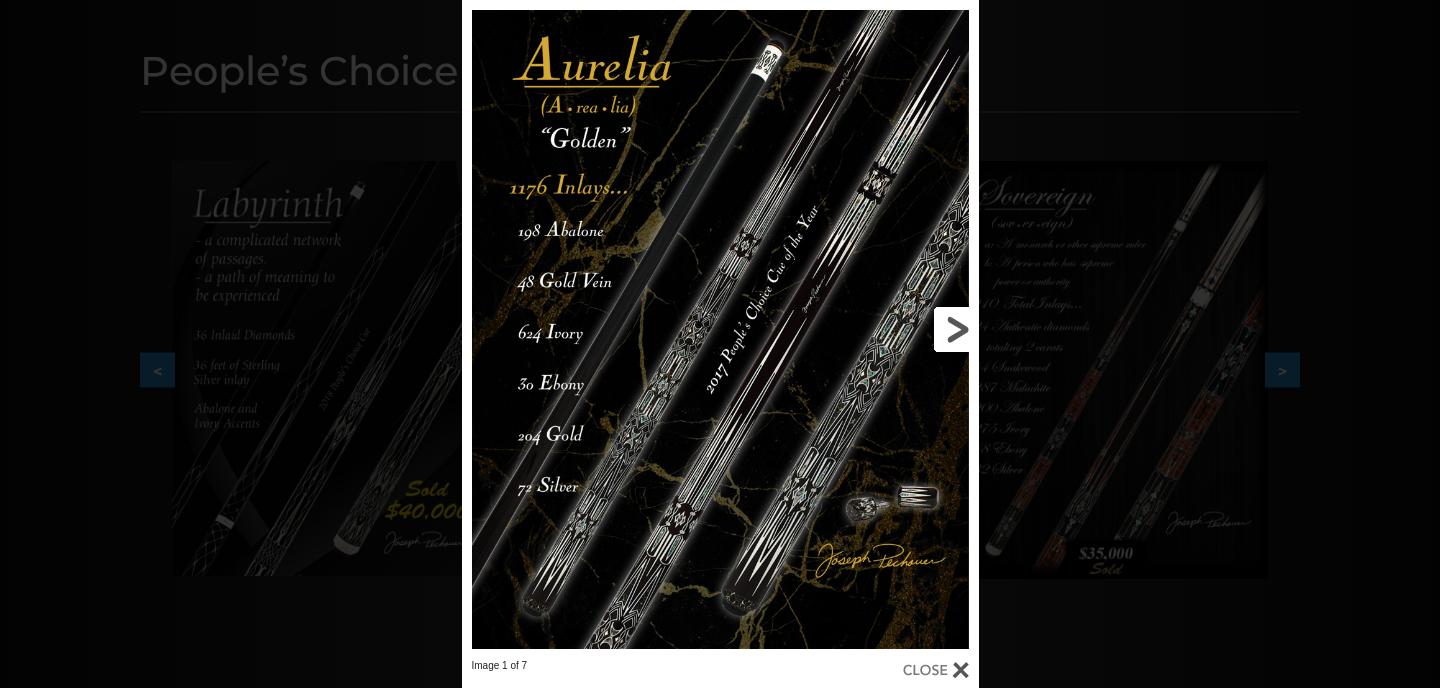 click at bounding box center (862, 329) 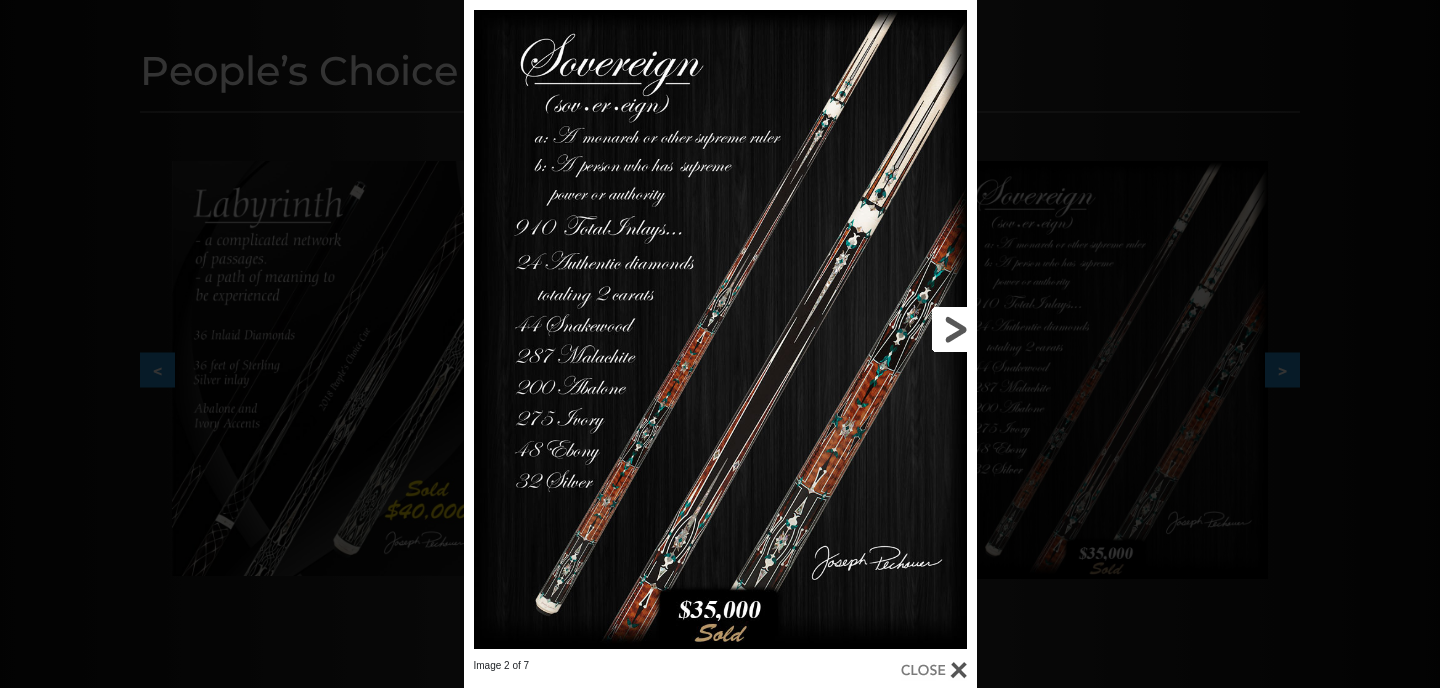click at bounding box center [861, 329] 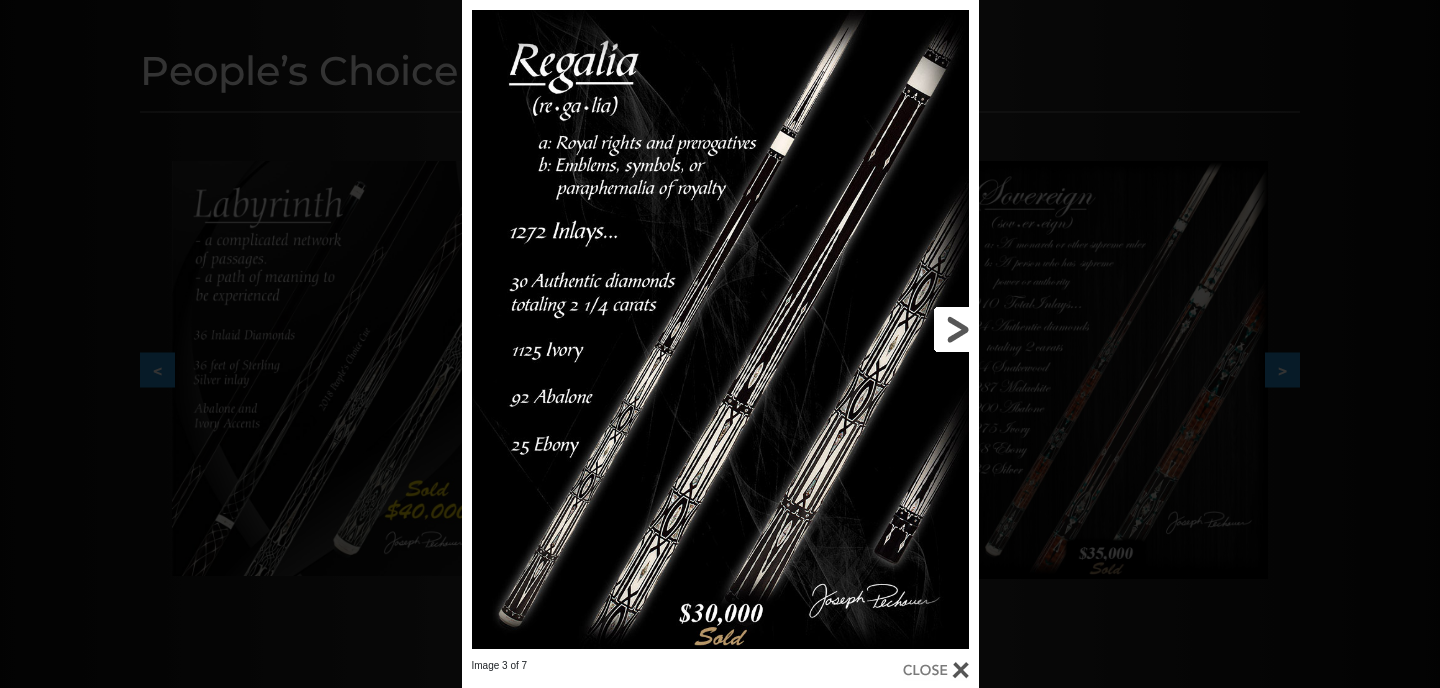 click at bounding box center (862, 329) 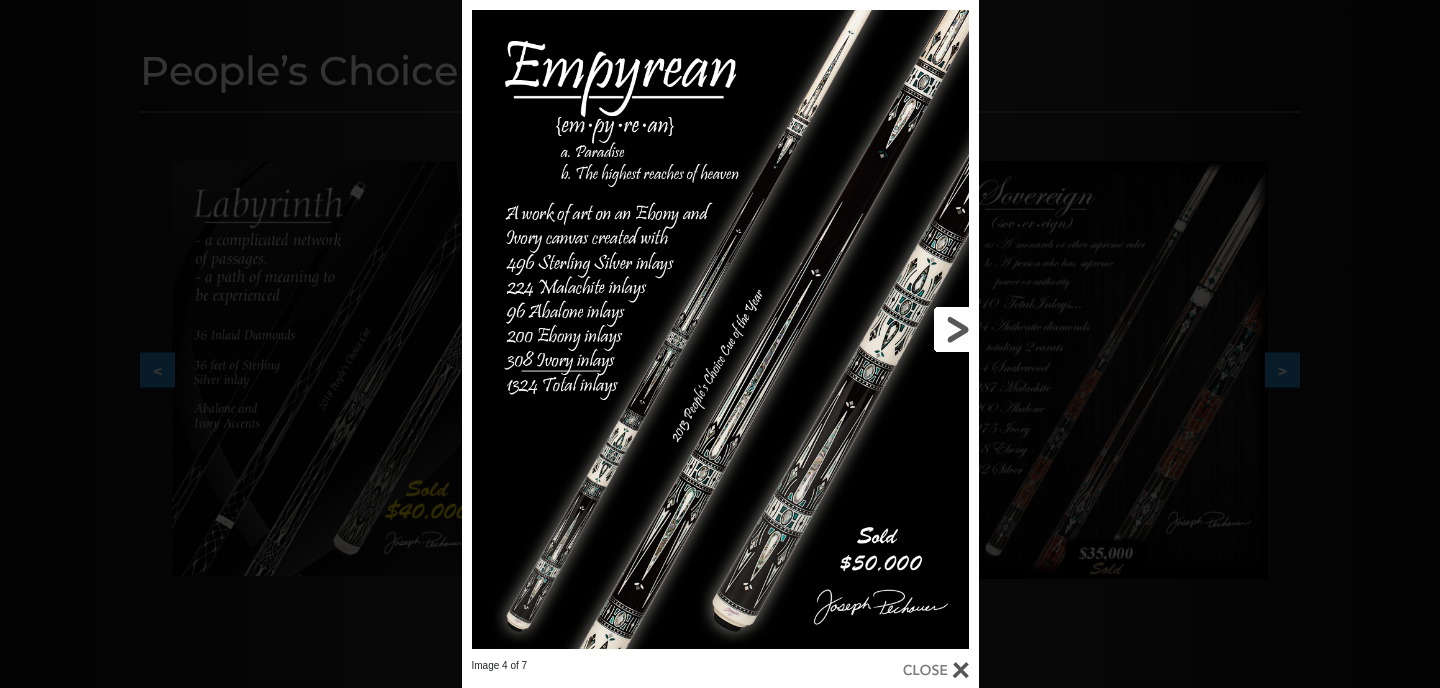 click at bounding box center [862, 329] 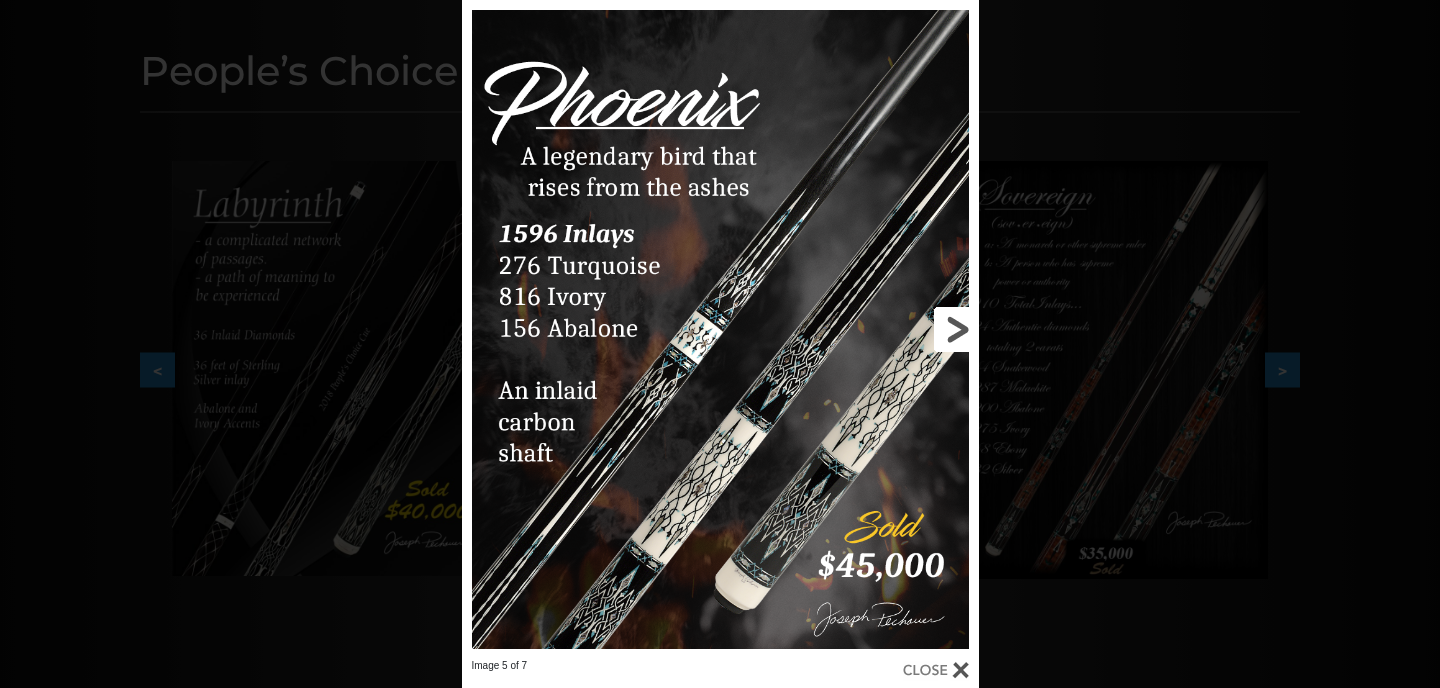 click at bounding box center [862, 329] 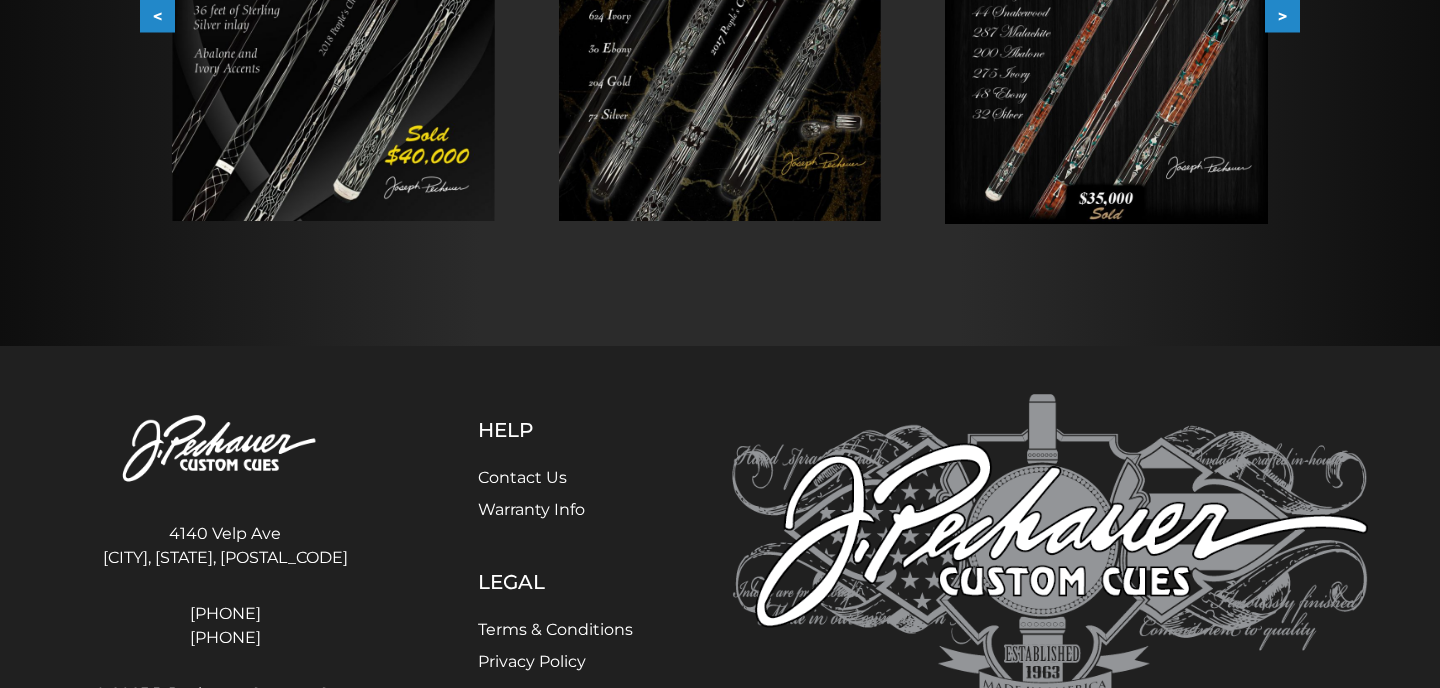 scroll, scrollTop: 707, scrollLeft: 0, axis: vertical 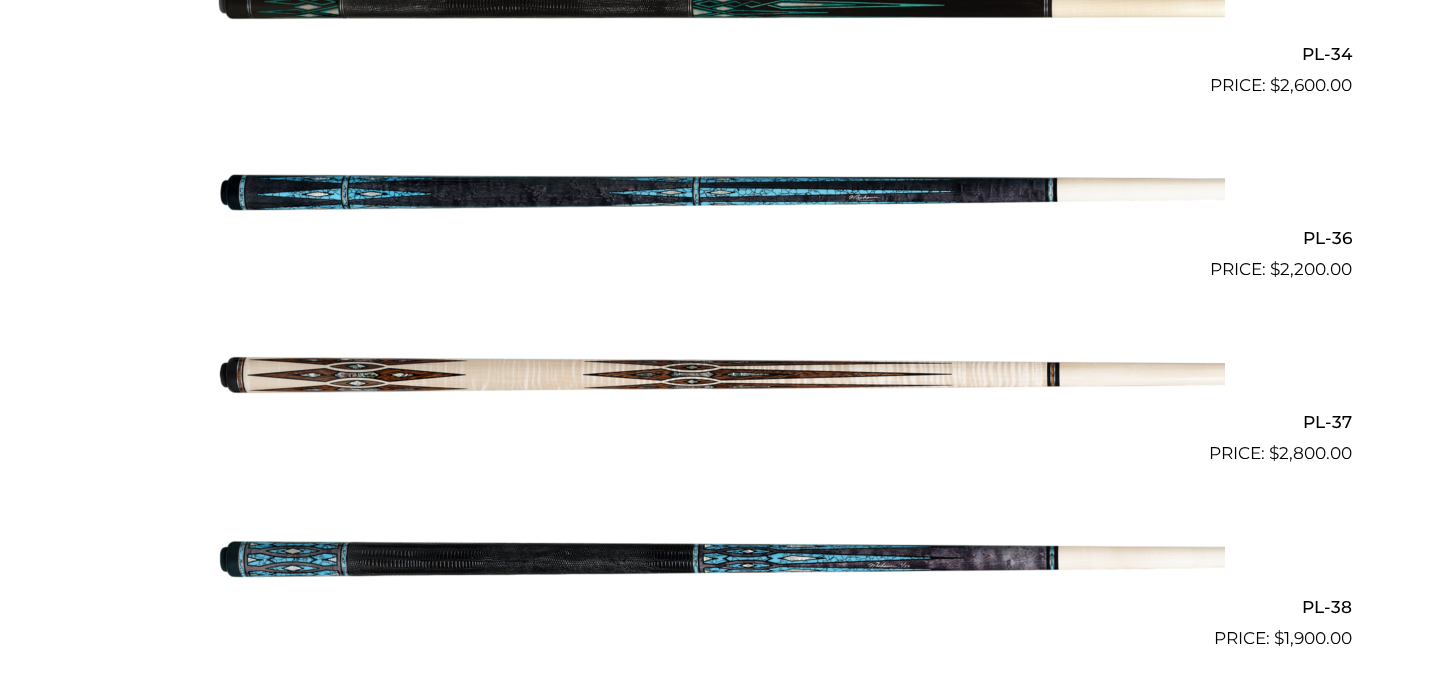 click at bounding box center (720, 191) 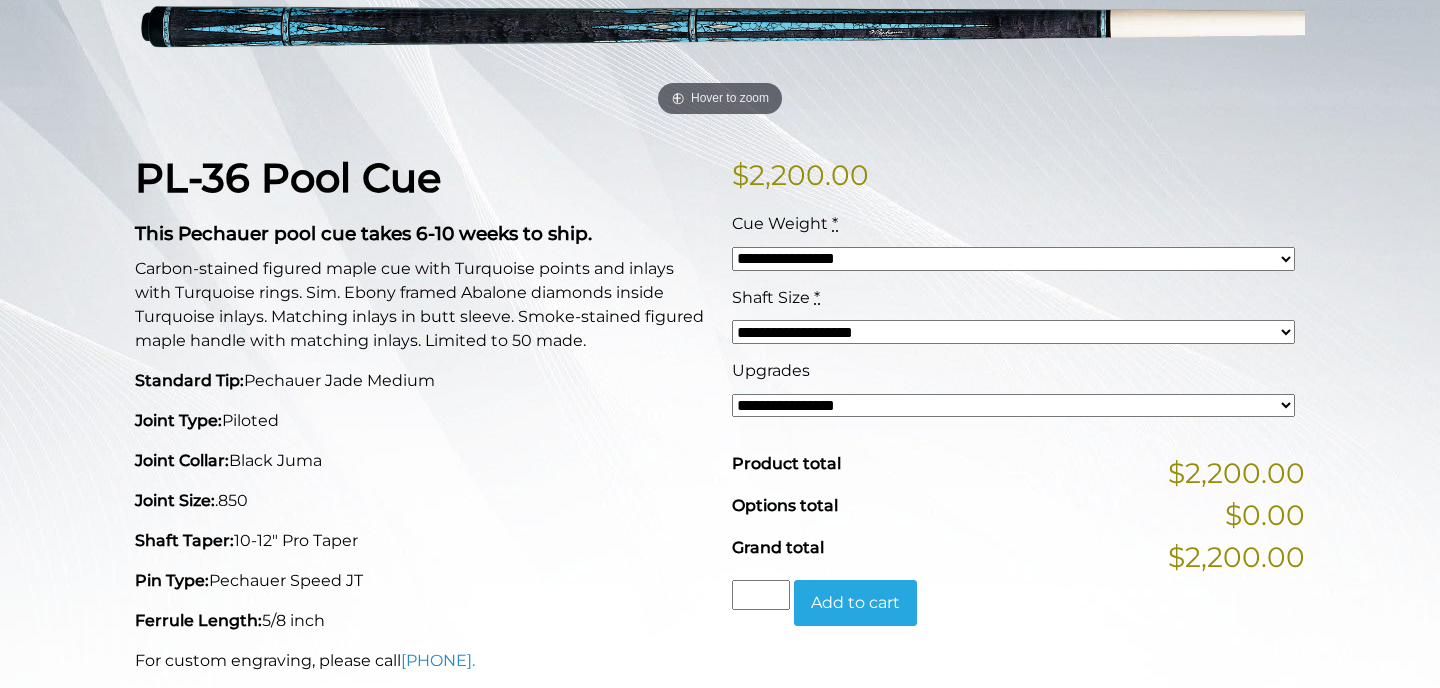scroll, scrollTop: 390, scrollLeft: 0, axis: vertical 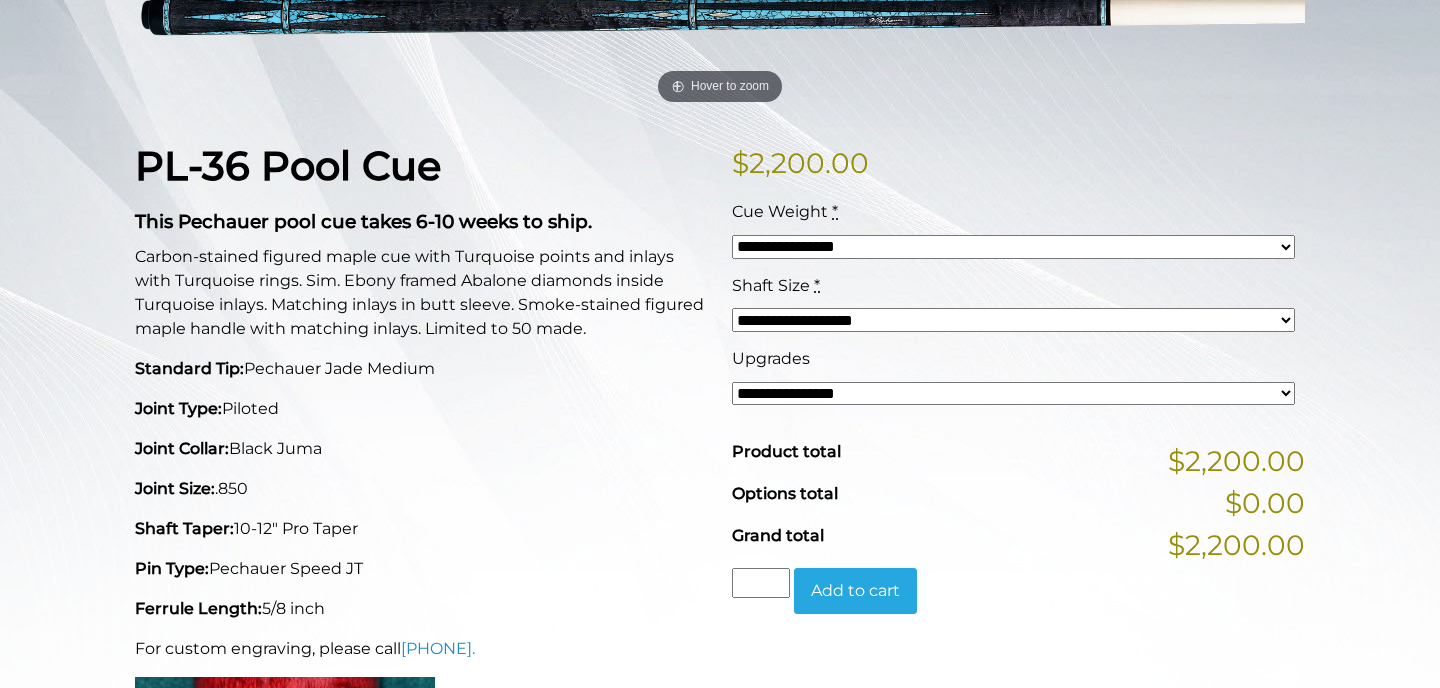 click on "**********" at bounding box center [1013, 247] 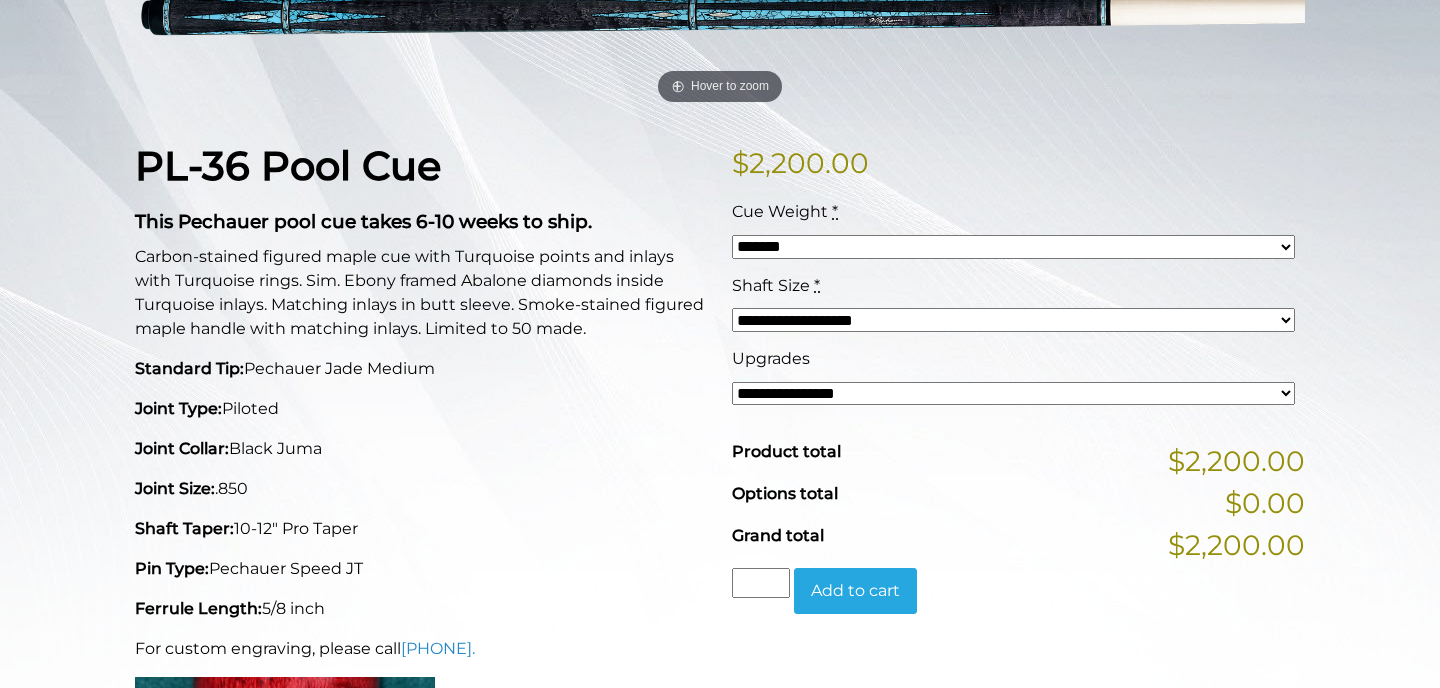 click on "**********" at bounding box center (1013, 320) 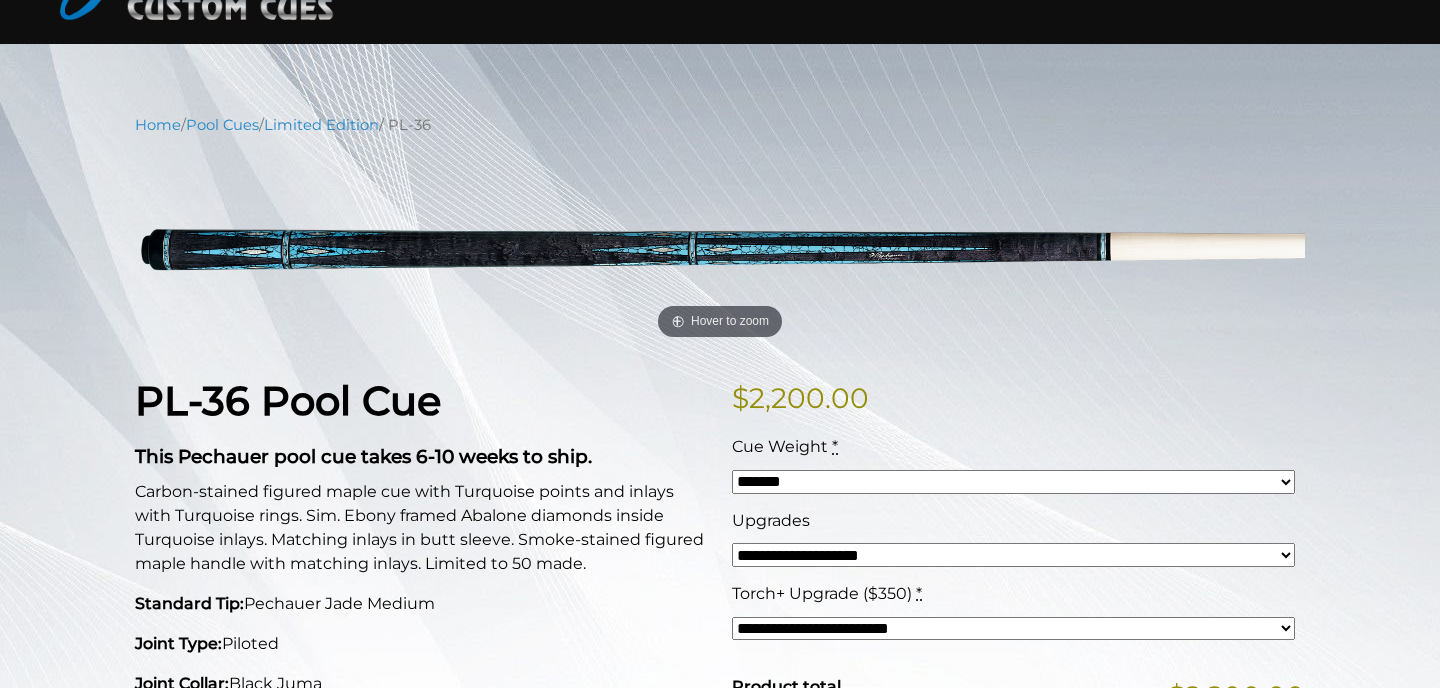 scroll, scrollTop: 0, scrollLeft: 0, axis: both 